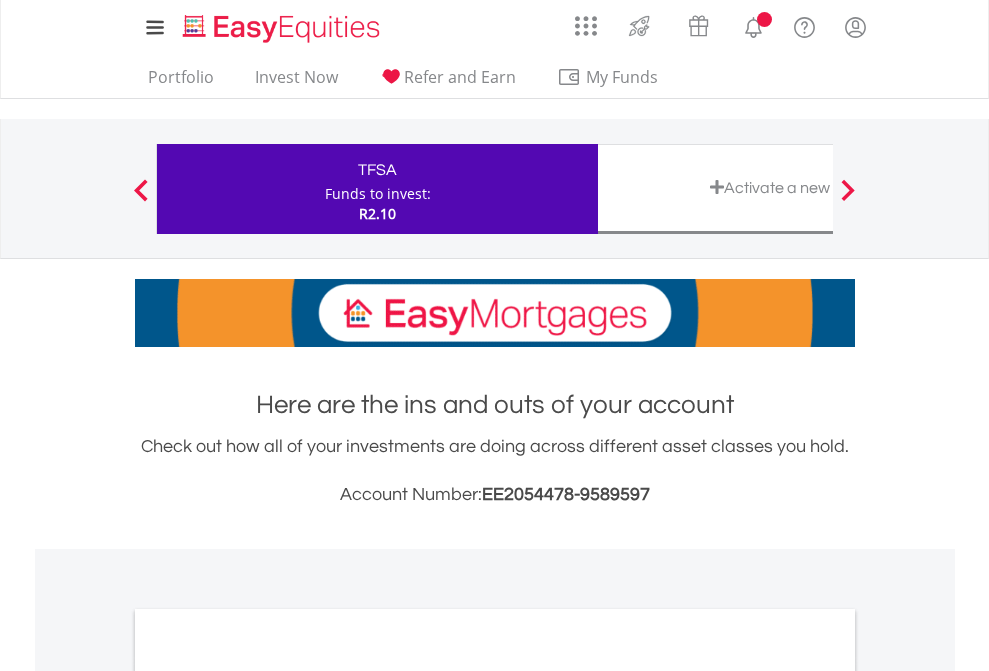 scroll, scrollTop: 0, scrollLeft: 0, axis: both 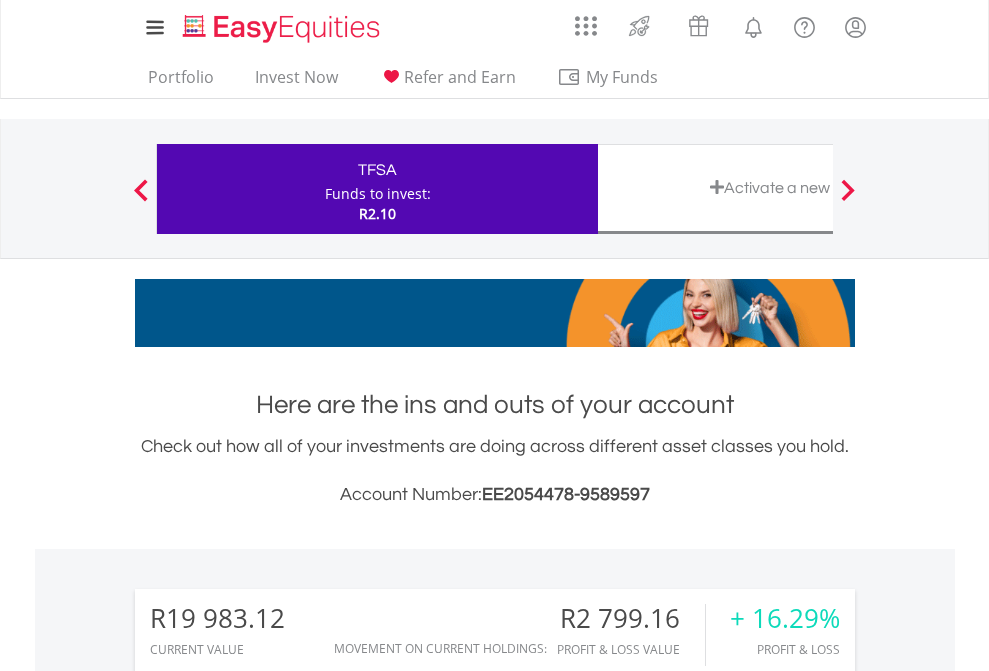 click on "Funds to invest:" at bounding box center [378, 194] 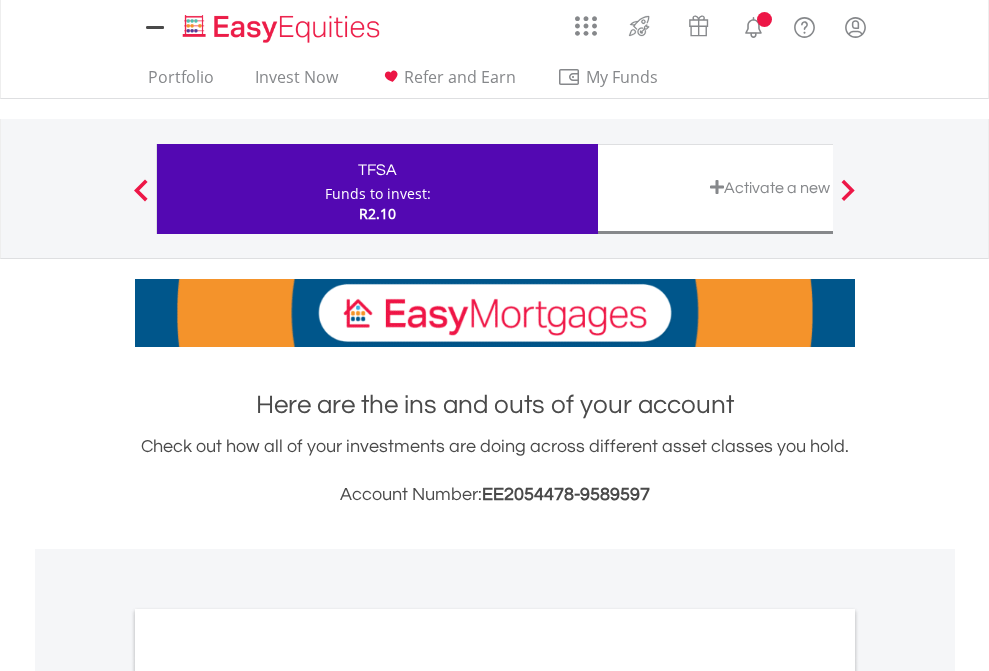 scroll, scrollTop: 0, scrollLeft: 0, axis: both 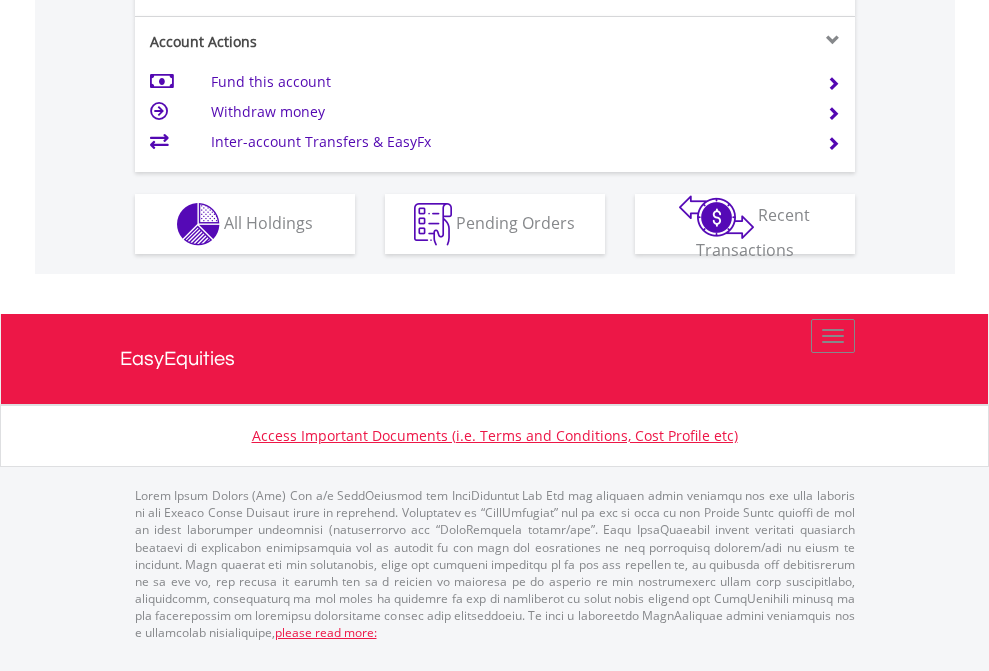 click on "Investment types" at bounding box center [706, -337] 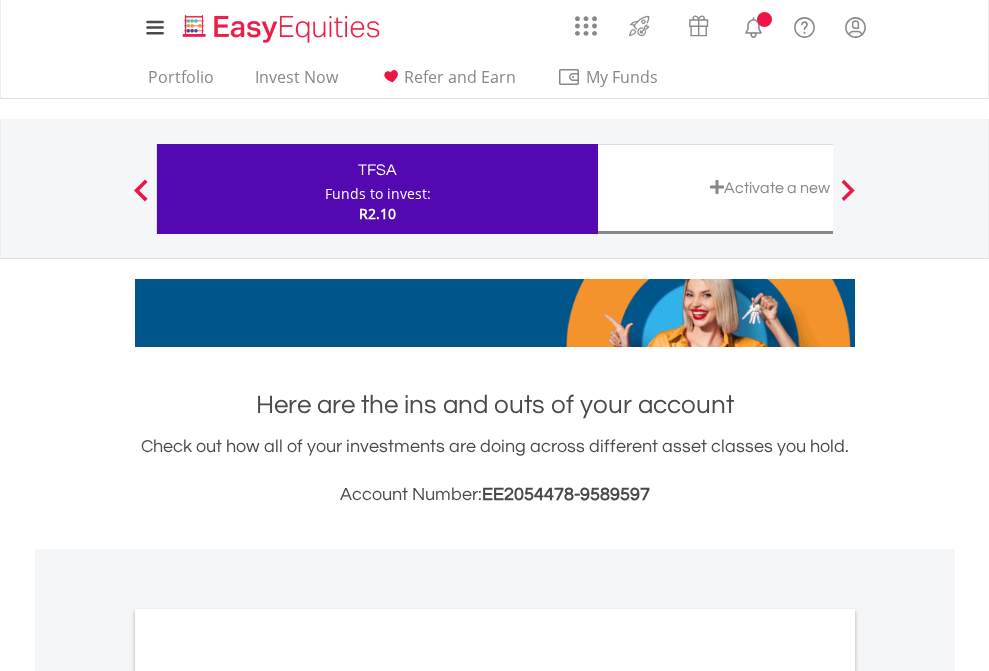 scroll, scrollTop: 0, scrollLeft: 0, axis: both 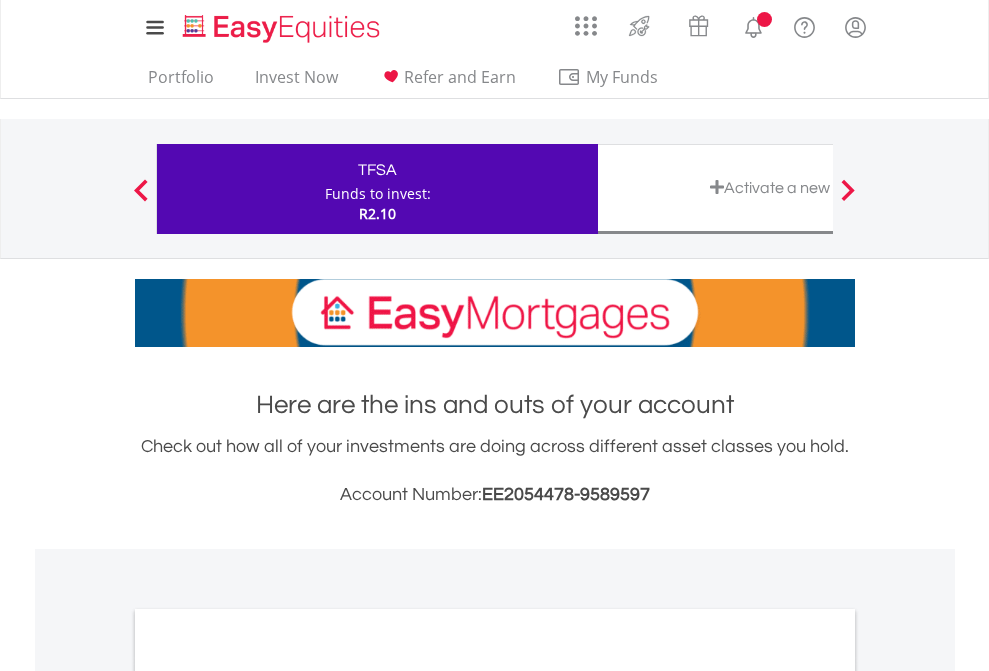 click on "All Holdings" at bounding box center (268, 1096) 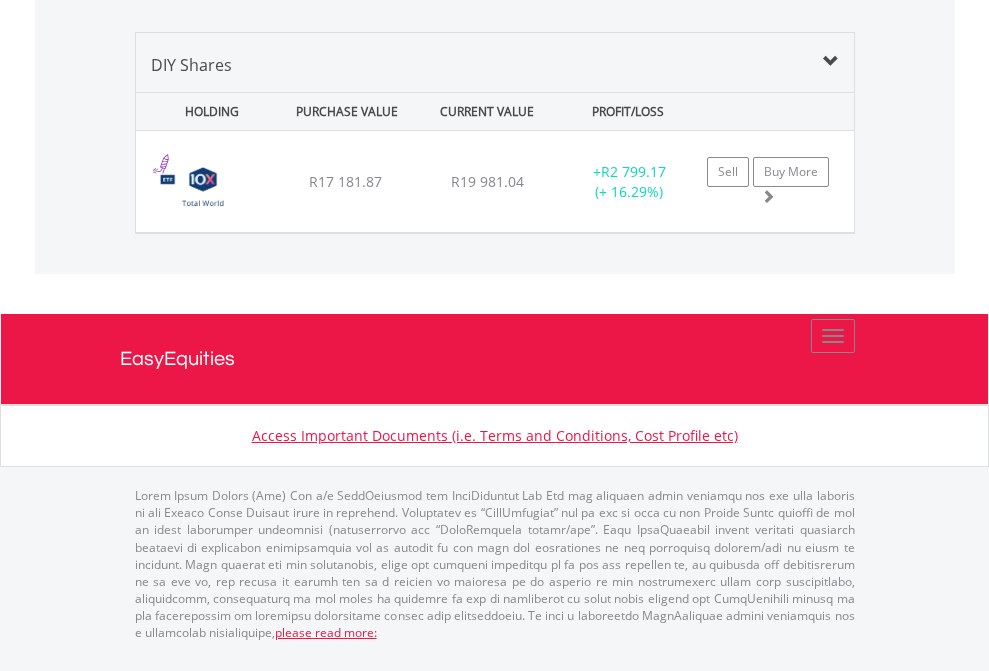 scroll, scrollTop: 2265, scrollLeft: 0, axis: vertical 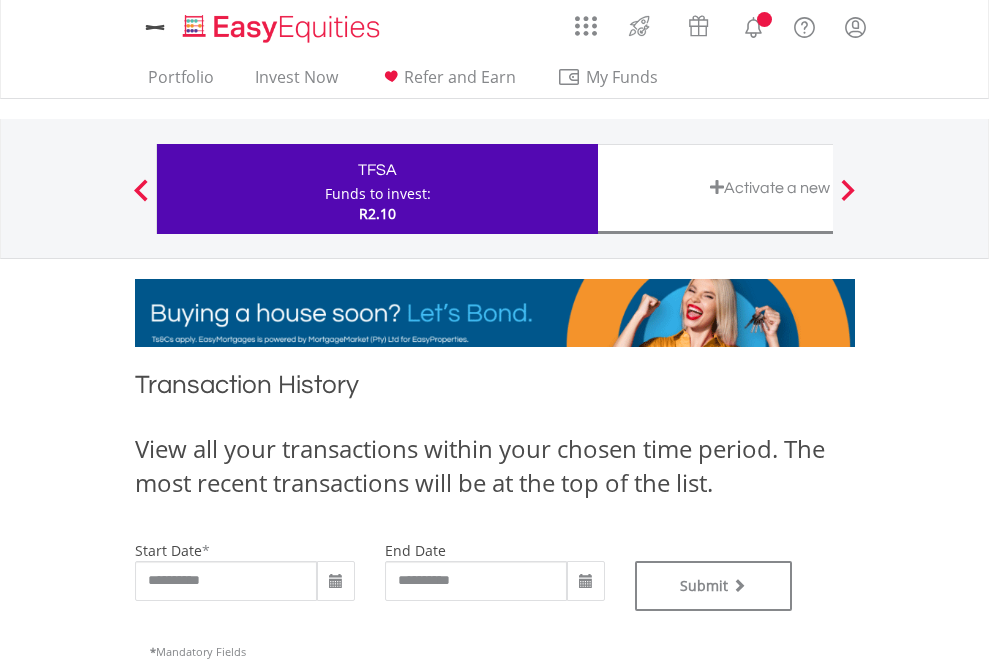 click on "Funds to invest:" at bounding box center [378, 194] 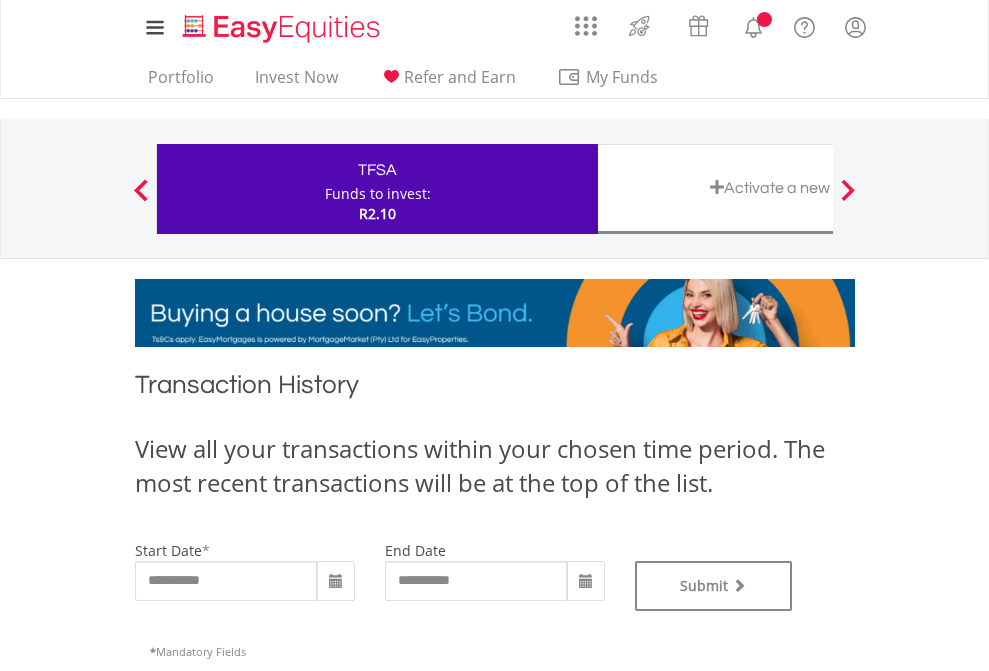 type on "**********" 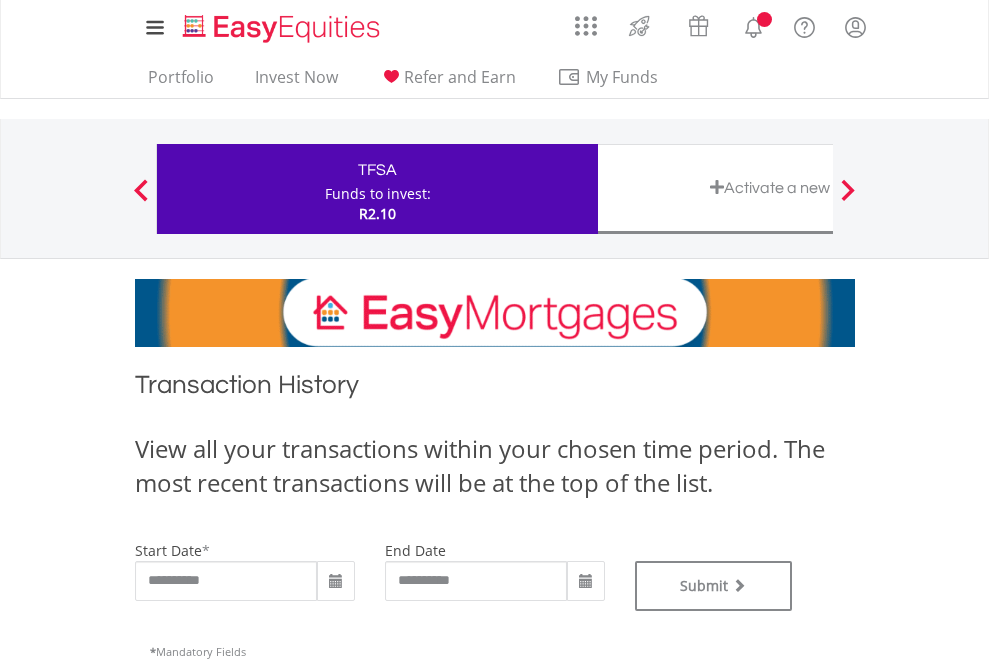 type on "**********" 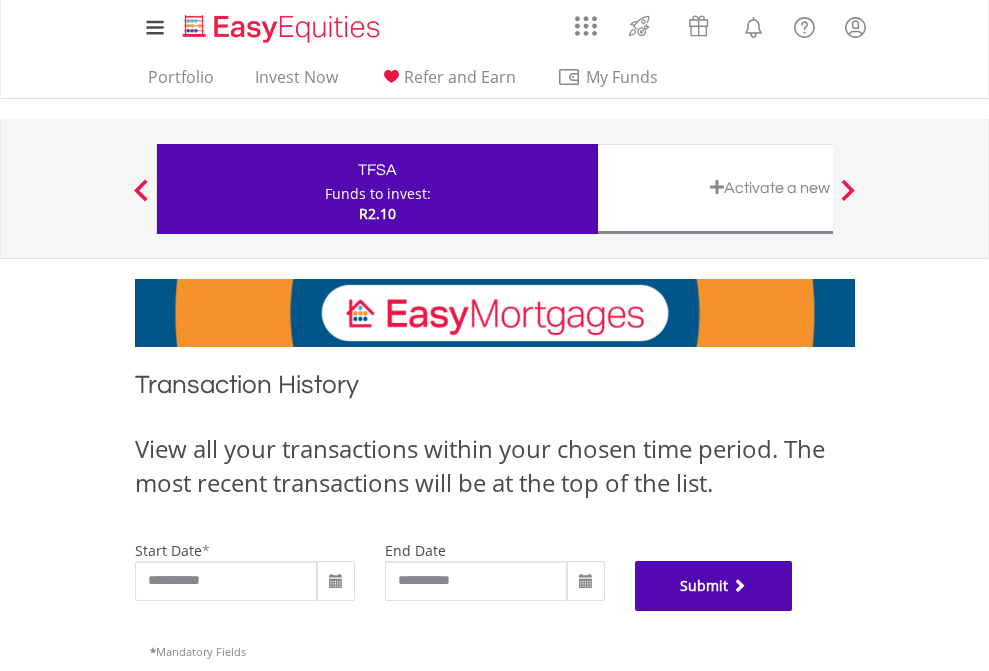 click on "Submit" at bounding box center (714, 586) 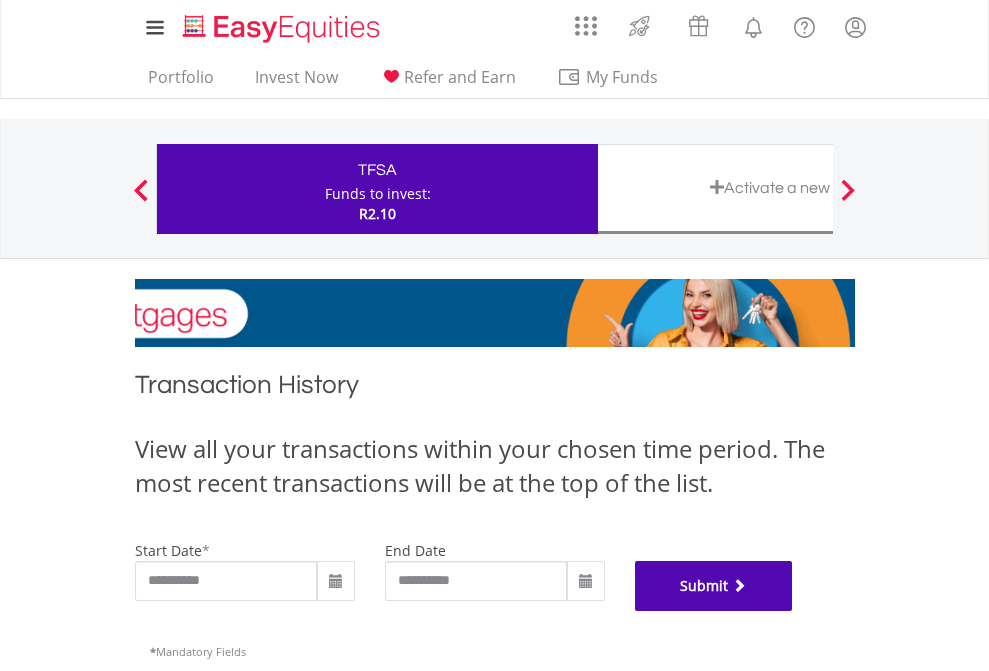 scroll, scrollTop: 811, scrollLeft: 0, axis: vertical 